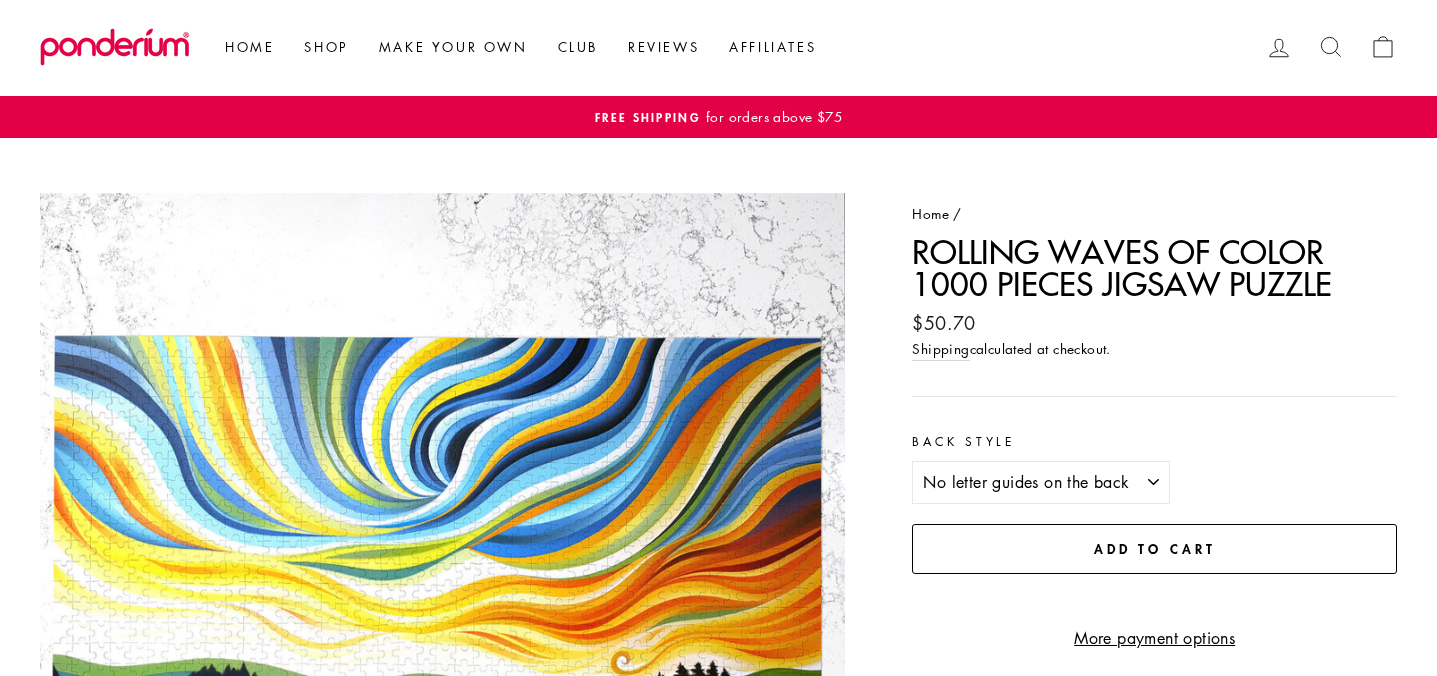 scroll, scrollTop: 0, scrollLeft: 0, axis: both 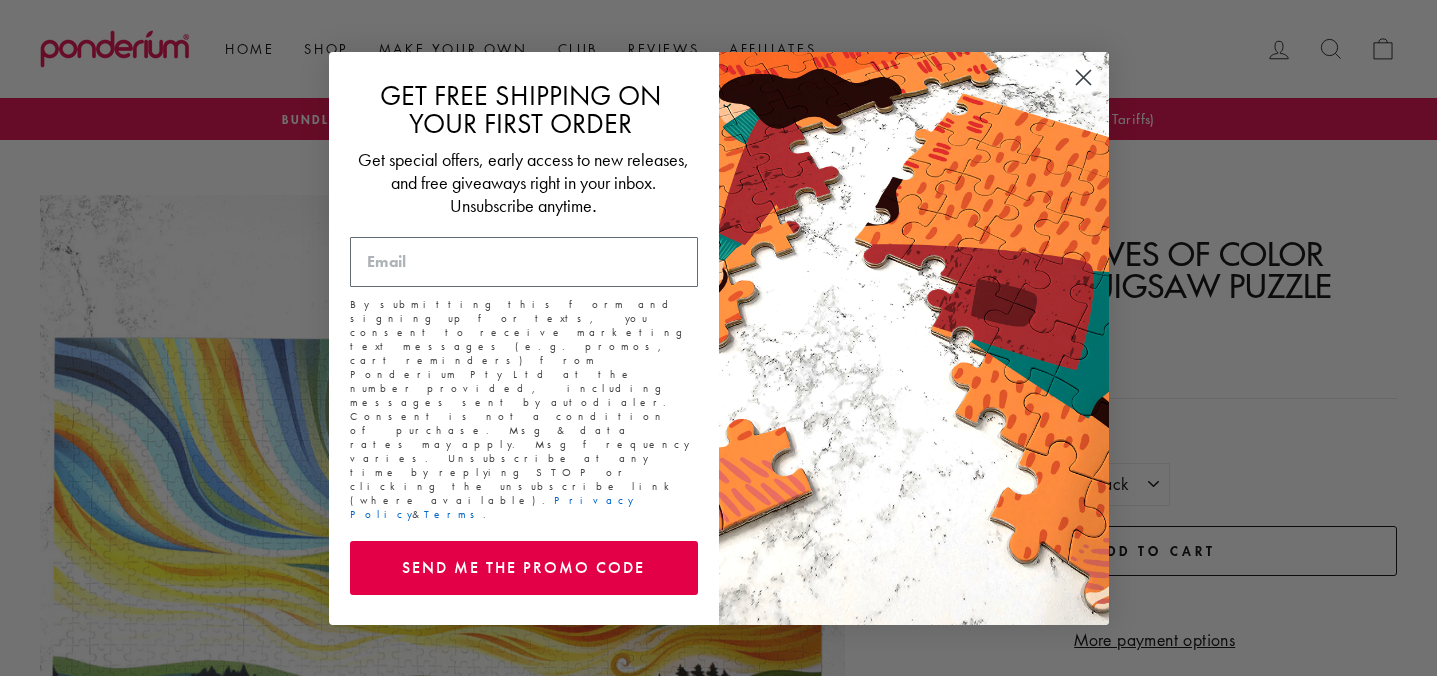 click 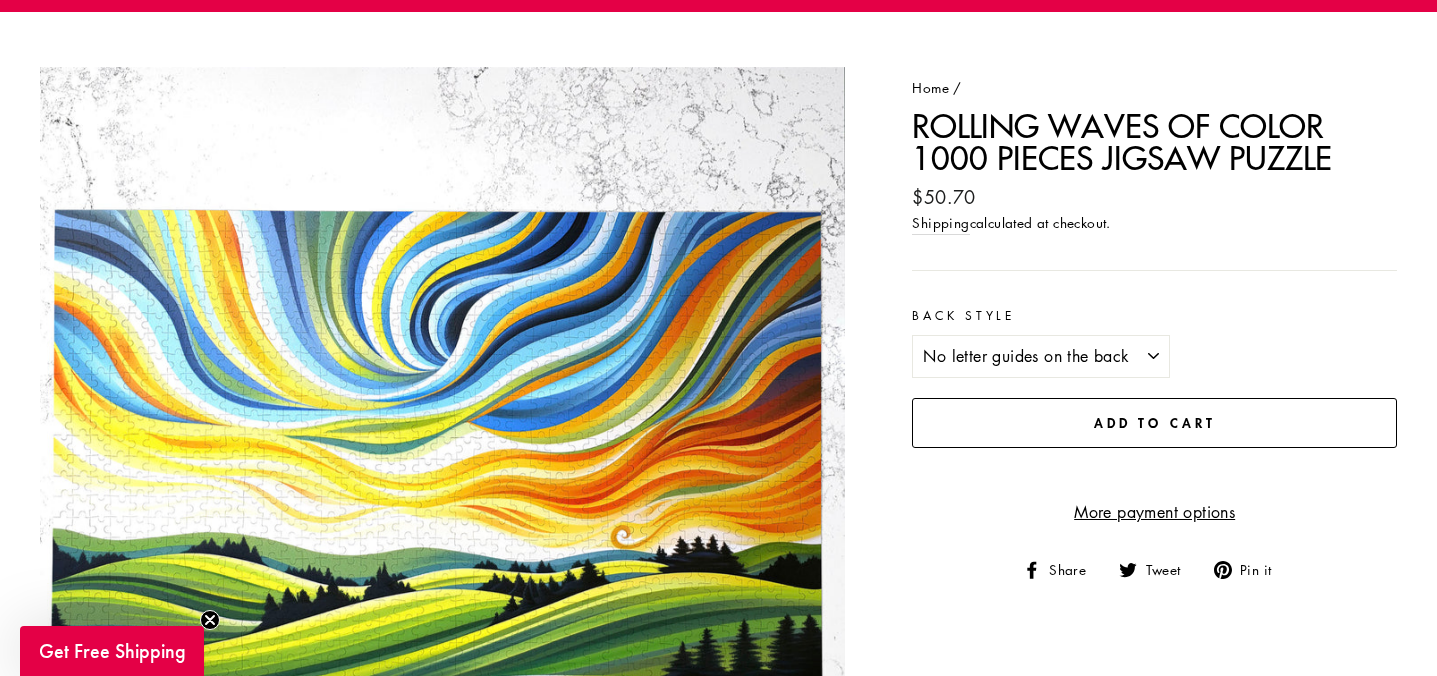 scroll, scrollTop: 121, scrollLeft: 0, axis: vertical 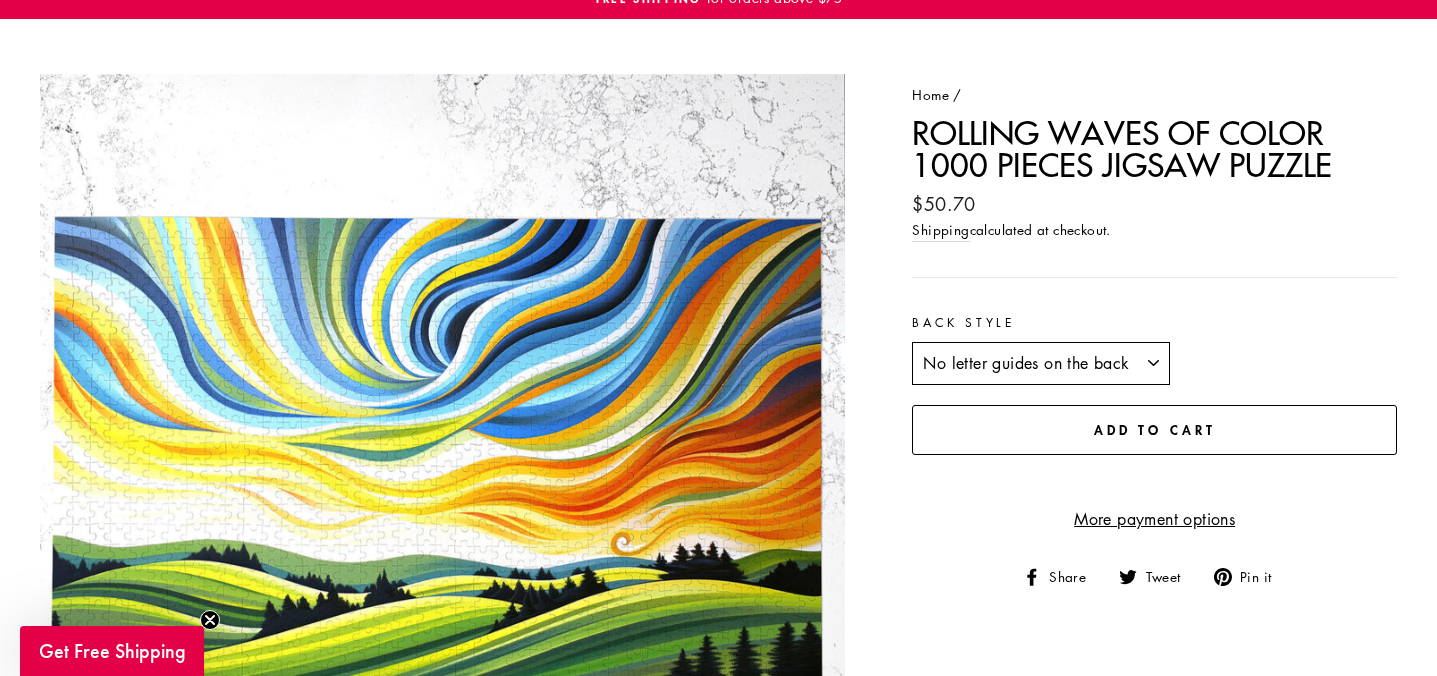 click on "No letter guides on the back
With letter guides on the back" at bounding box center [1041, 364] 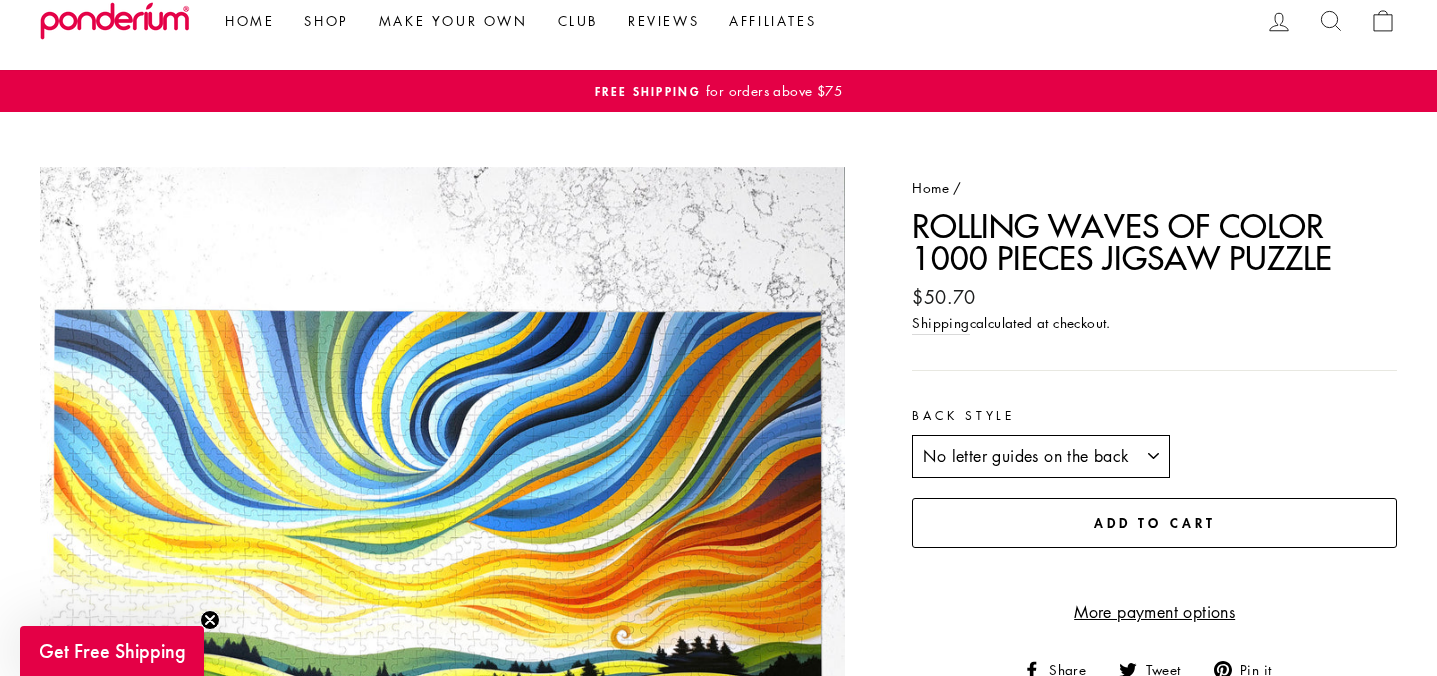 scroll, scrollTop: 0, scrollLeft: 0, axis: both 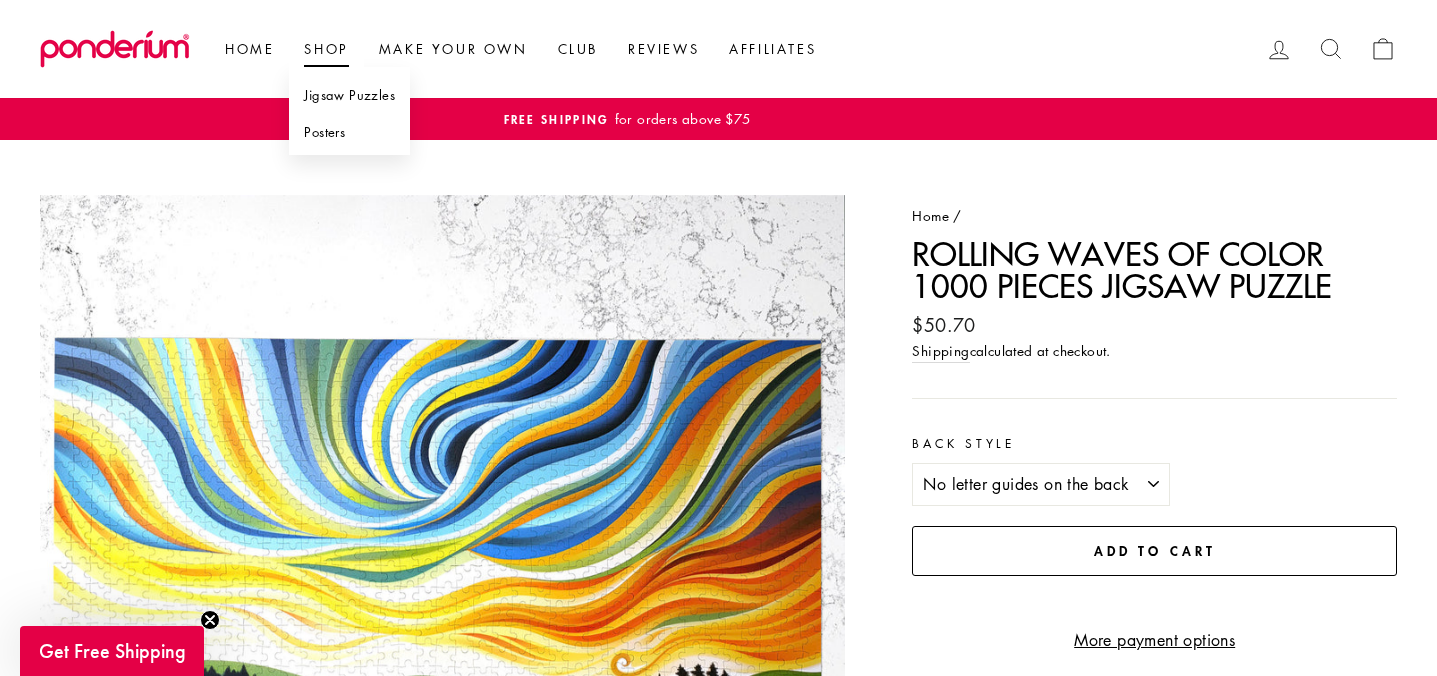 click on "Jigsaw Puzzles" at bounding box center [349, 95] 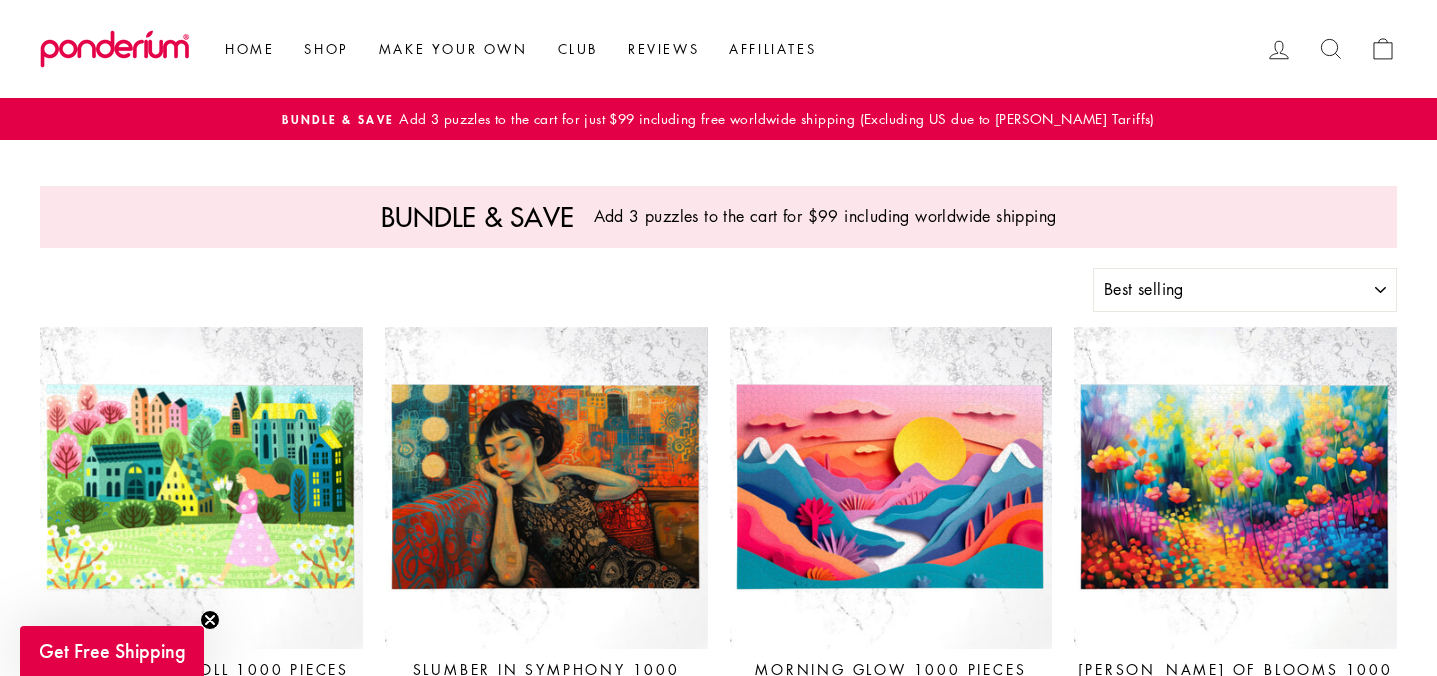 select on "best-selling" 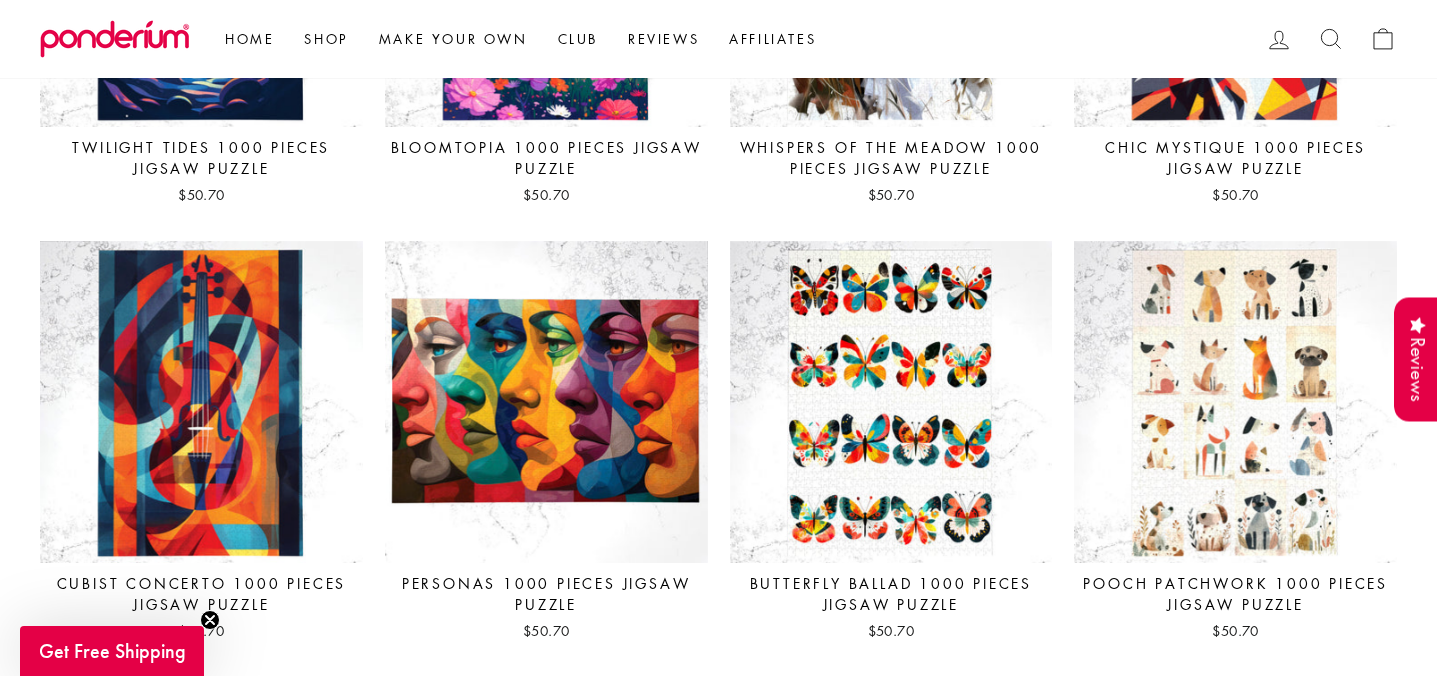 scroll, scrollTop: 6682, scrollLeft: 0, axis: vertical 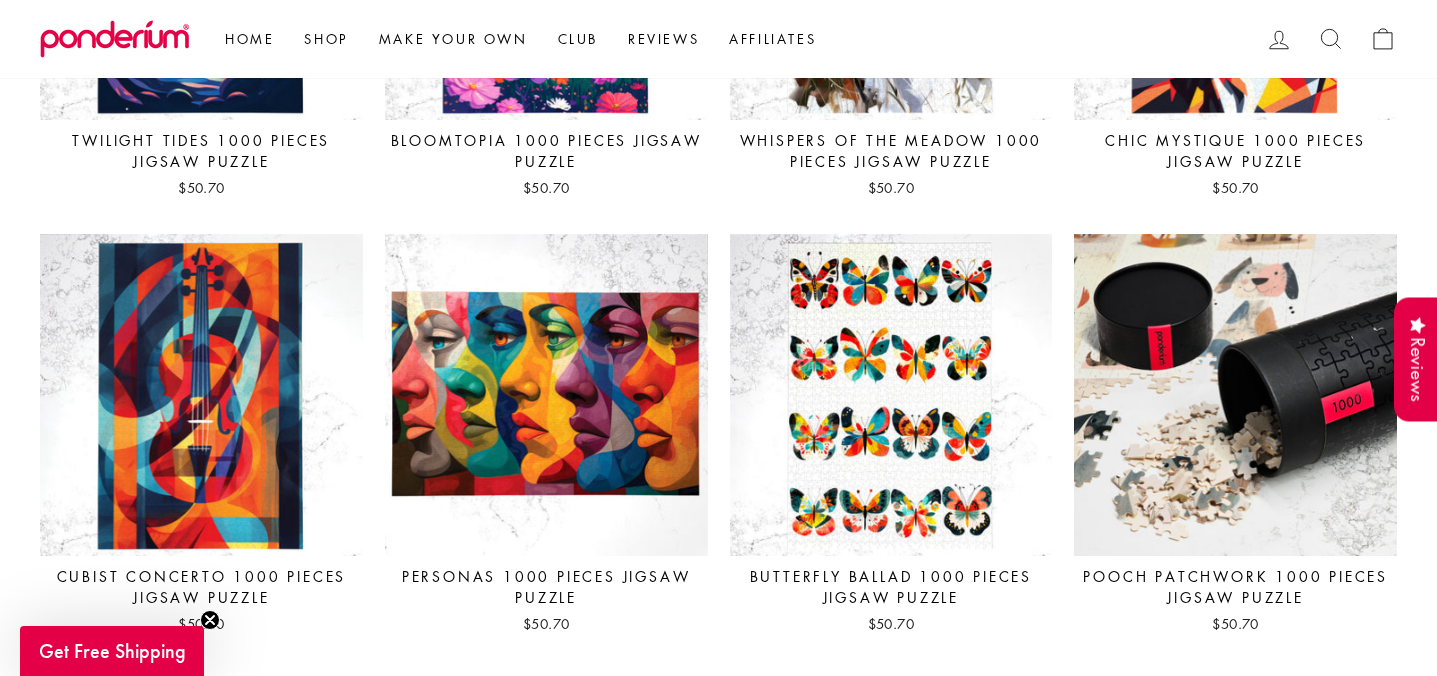 click at bounding box center (1235, 395) 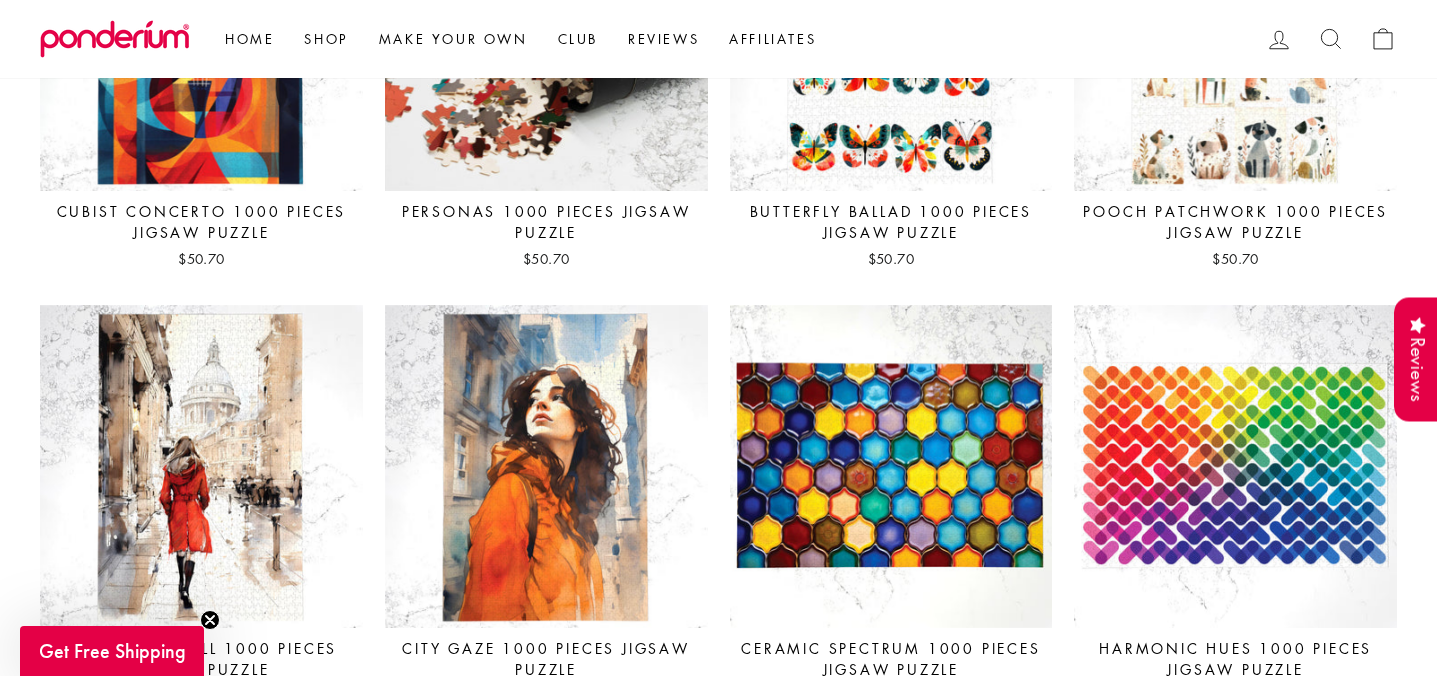 scroll, scrollTop: 7049, scrollLeft: 0, axis: vertical 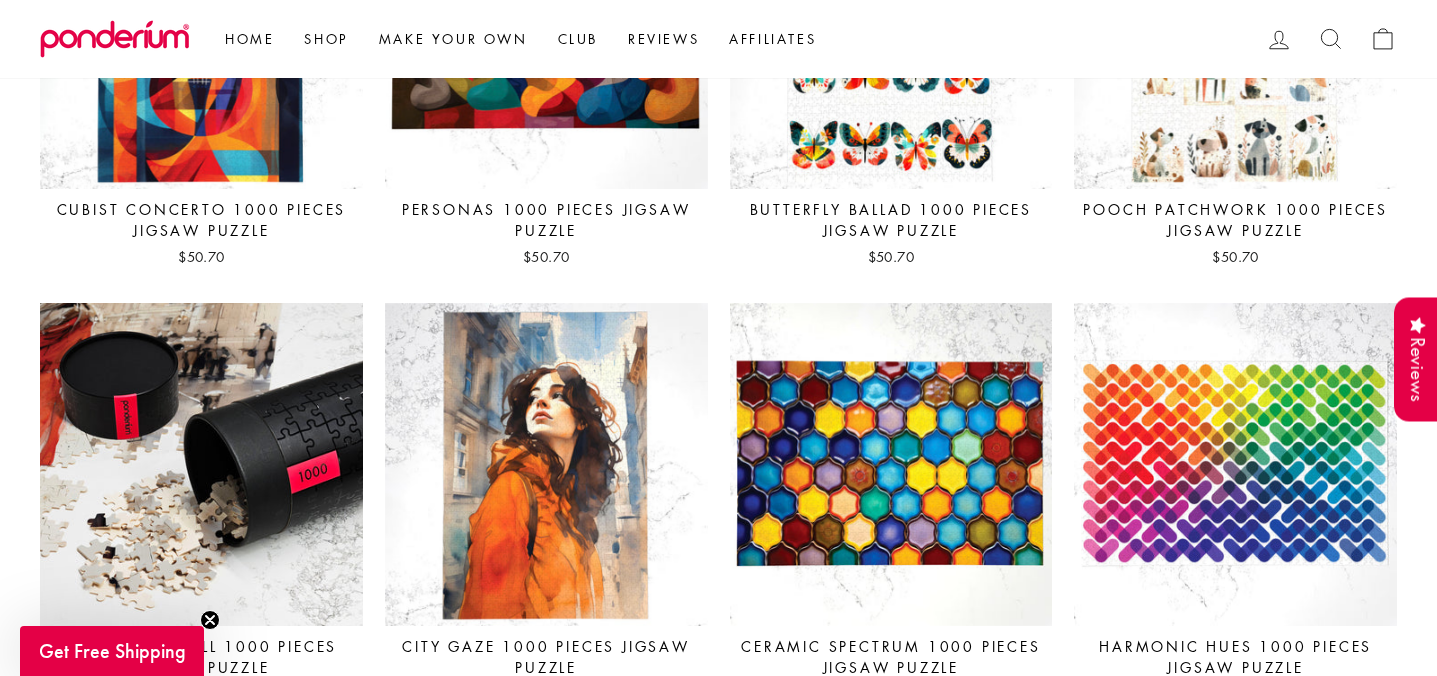 click at bounding box center [201, 464] 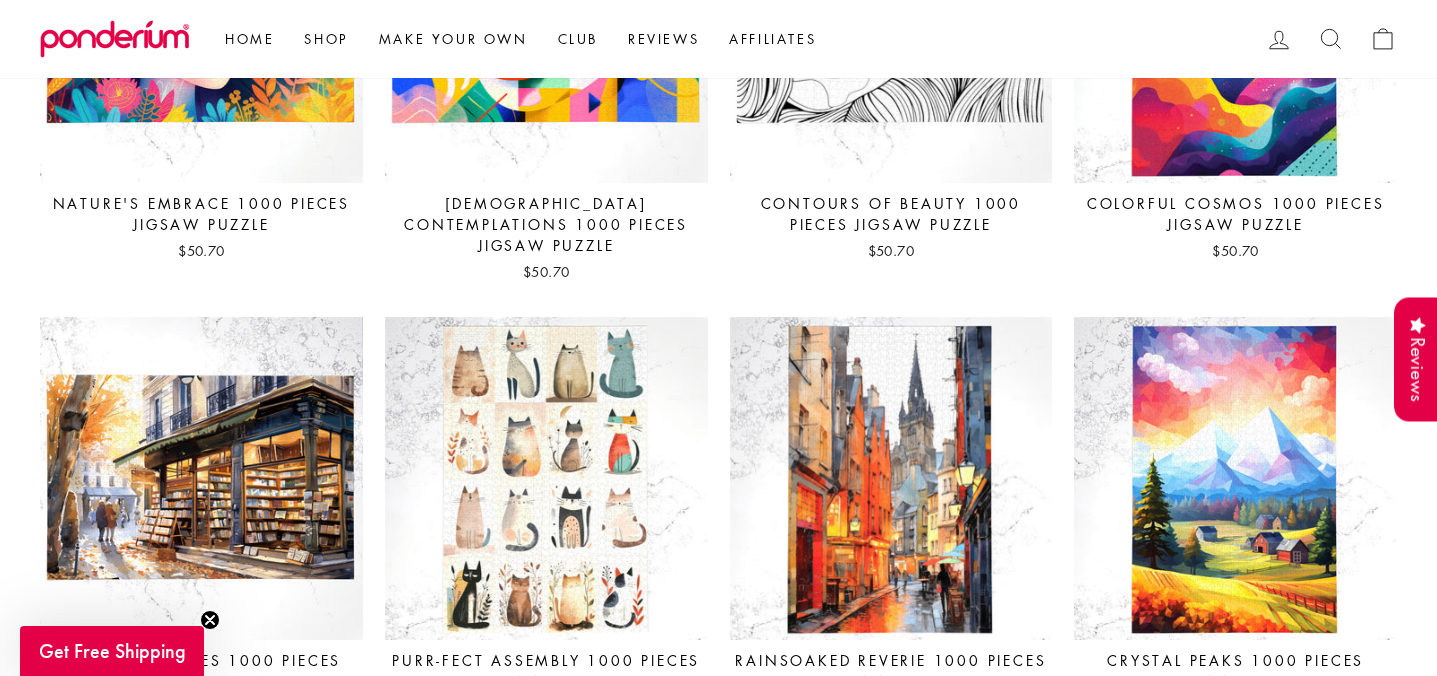 scroll, scrollTop: 2239, scrollLeft: 0, axis: vertical 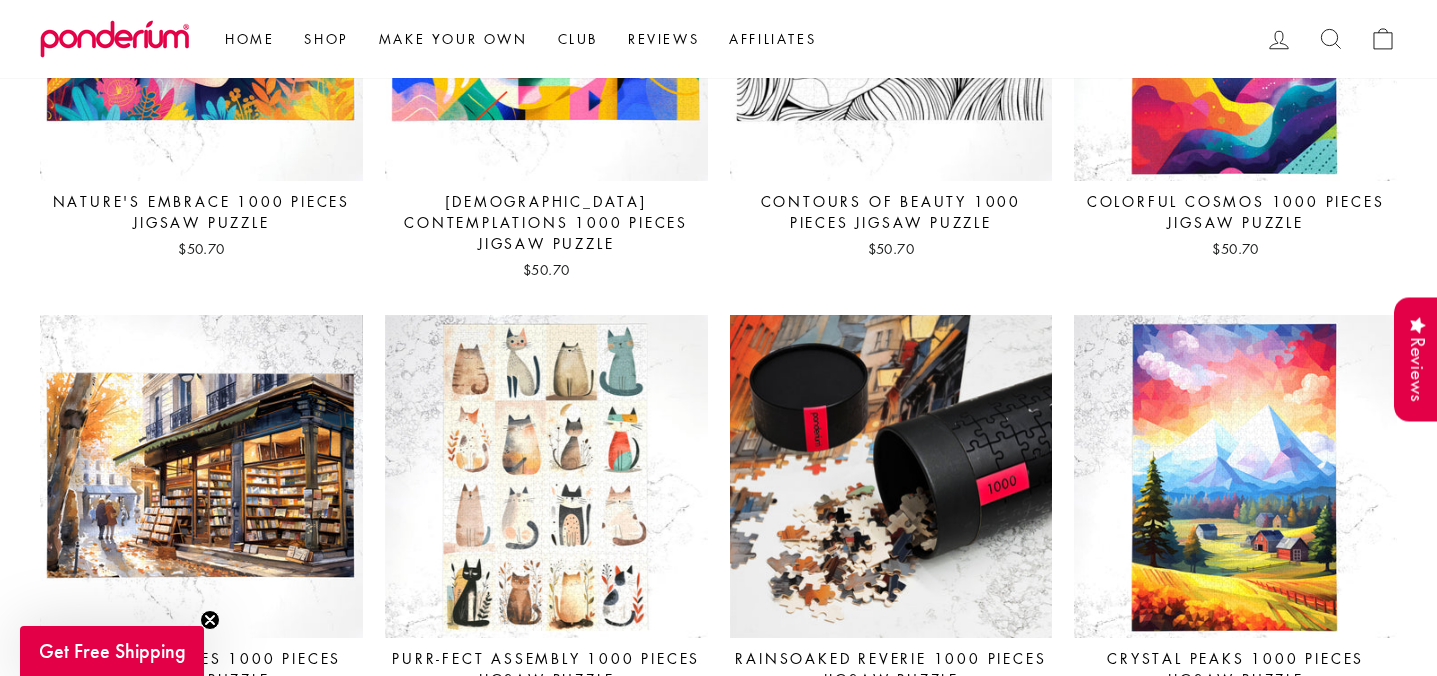 click at bounding box center (891, 476) 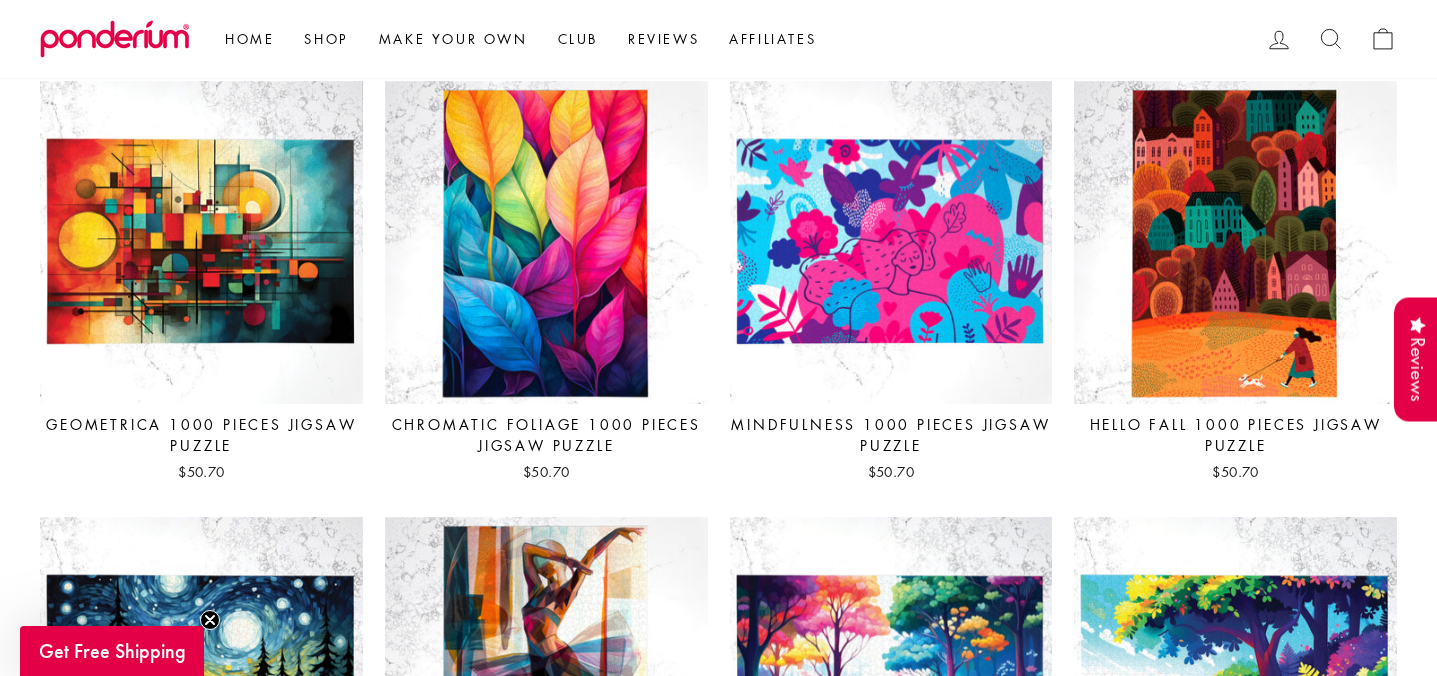 scroll, scrollTop: 633, scrollLeft: 0, axis: vertical 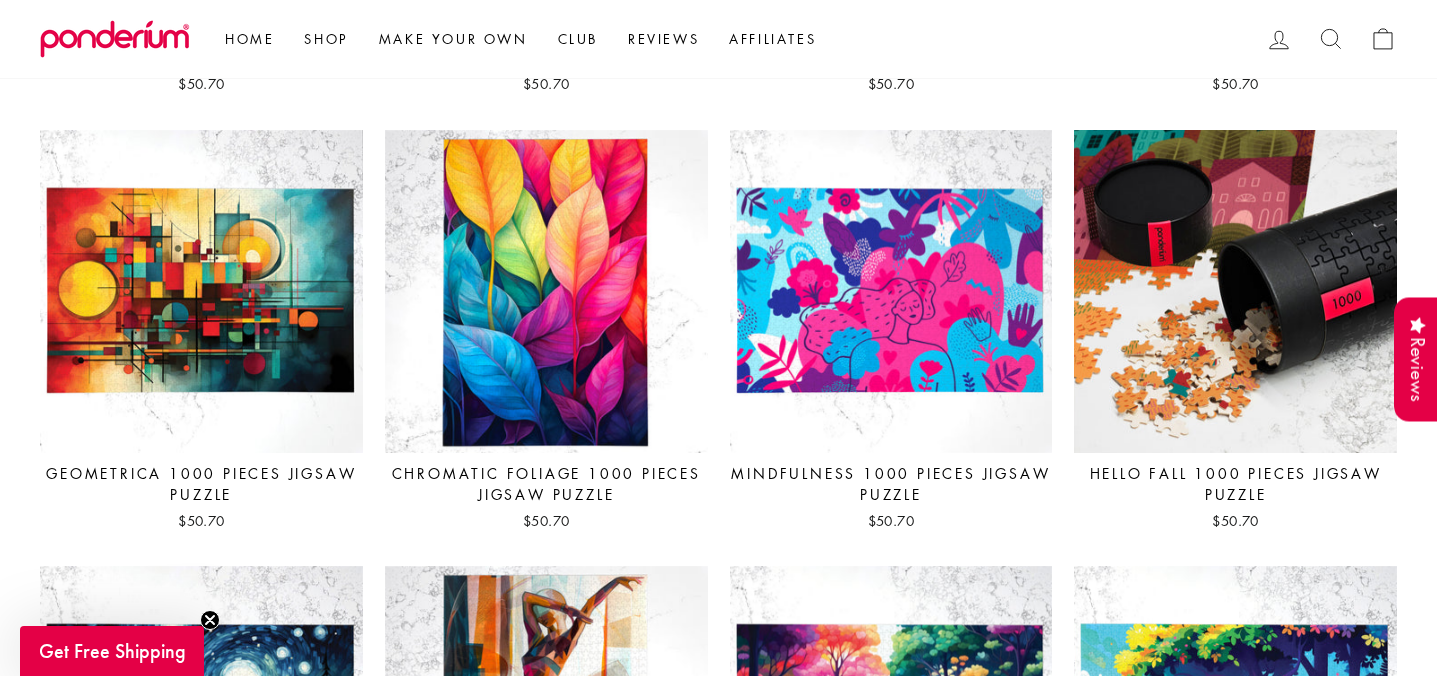 click at bounding box center [1235, 291] 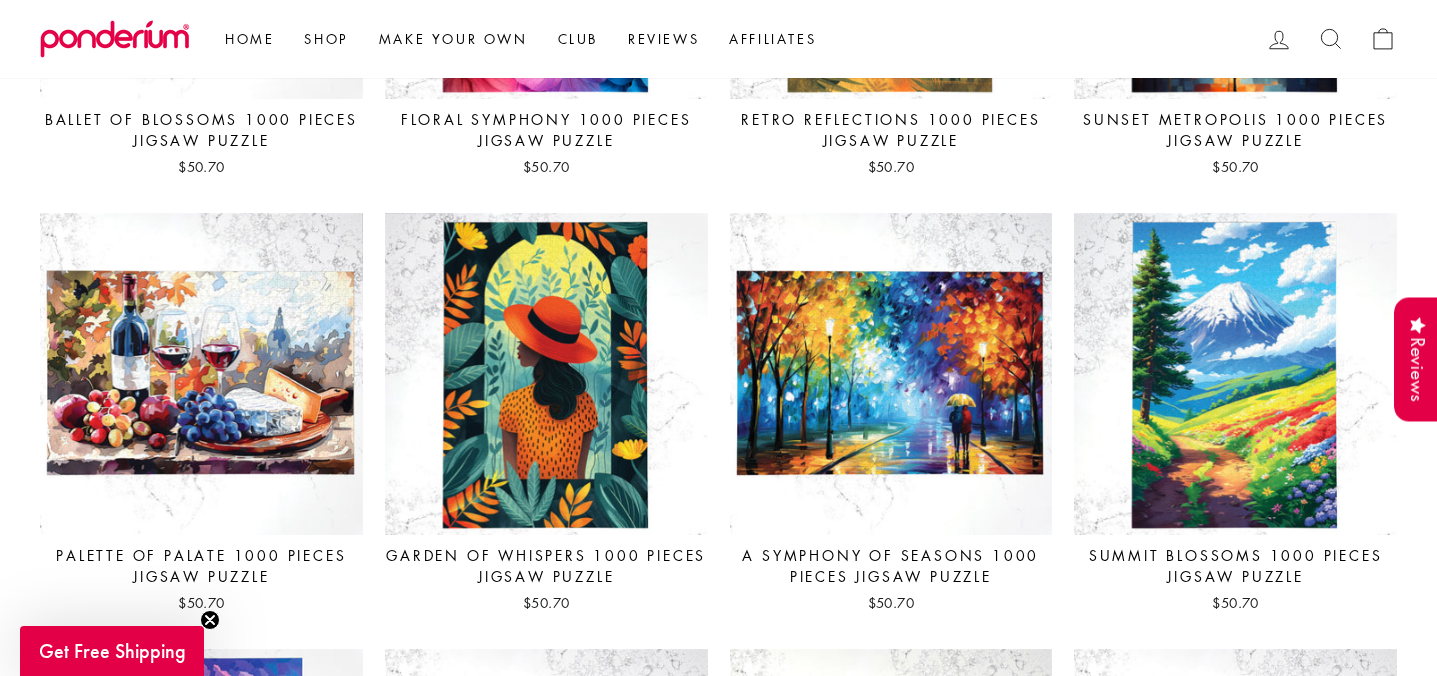 scroll, scrollTop: 3654, scrollLeft: 0, axis: vertical 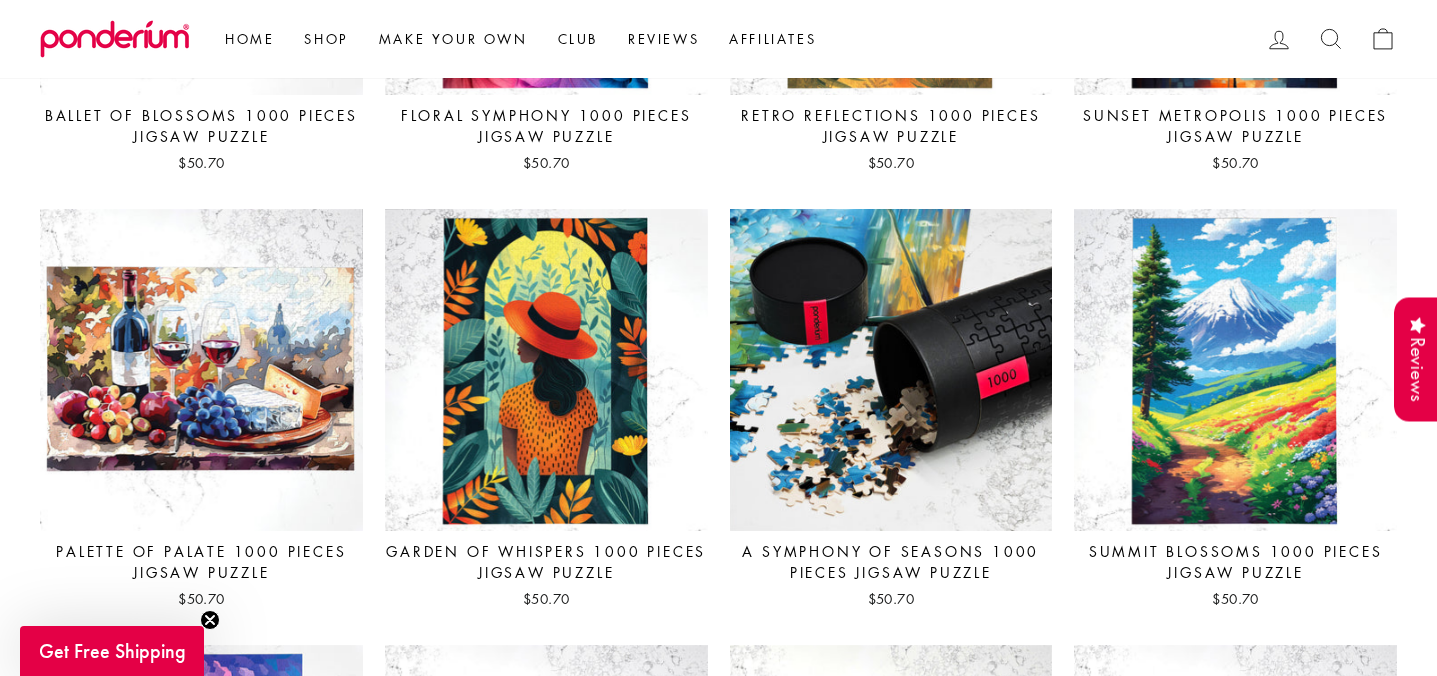 click at bounding box center [891, 370] 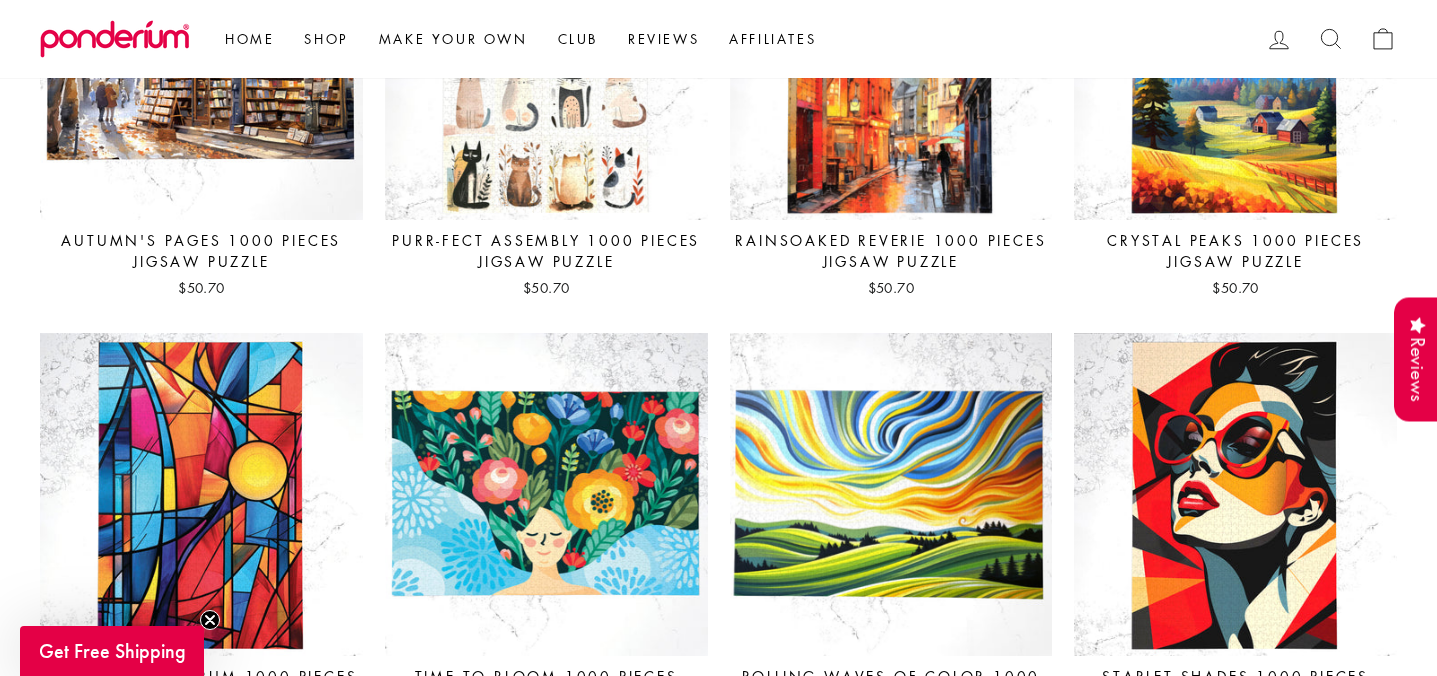 scroll, scrollTop: 2660, scrollLeft: 0, axis: vertical 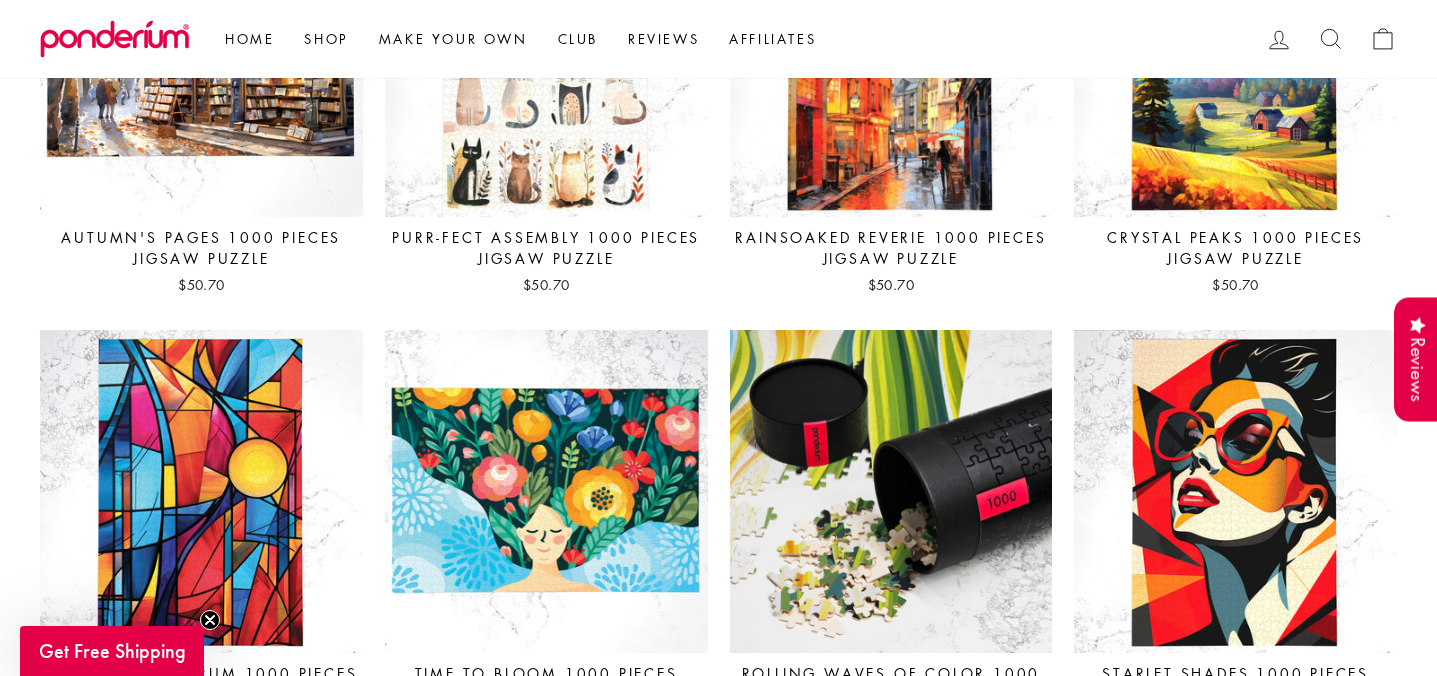 click at bounding box center [891, 491] 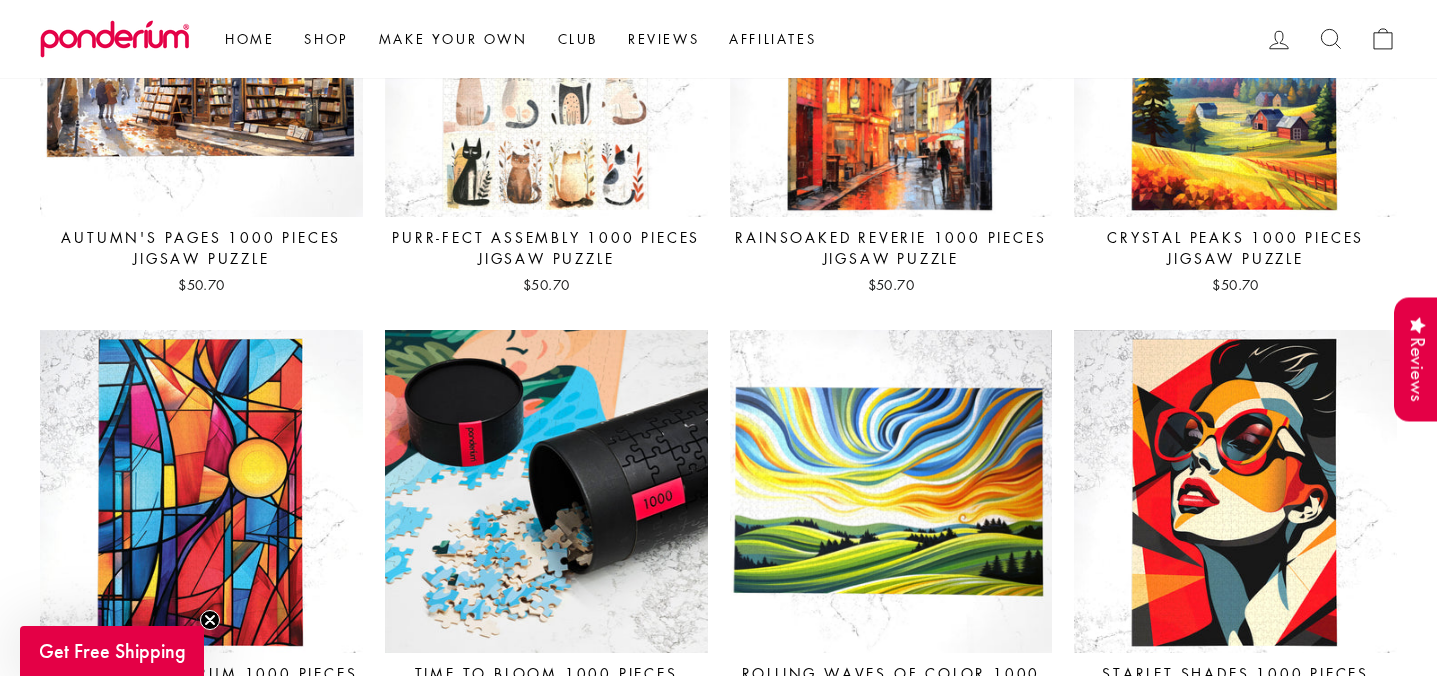 click at bounding box center [546, 491] 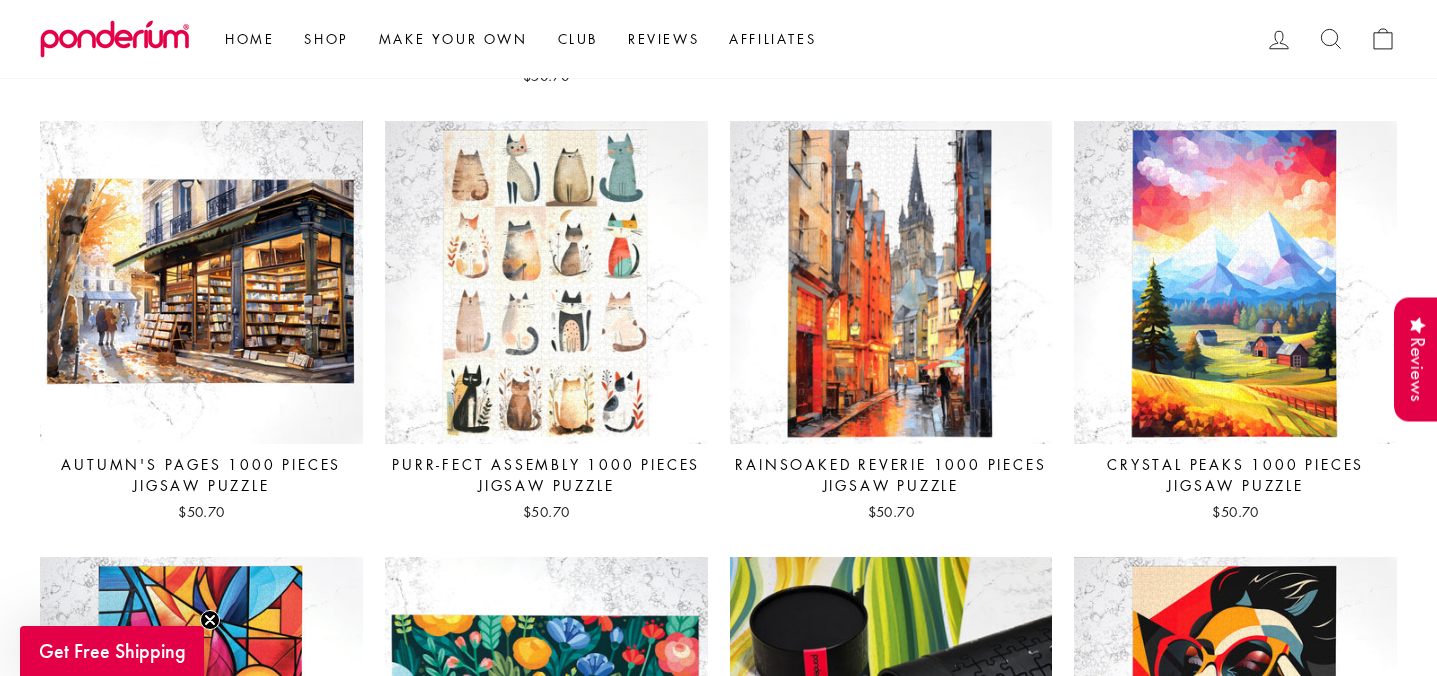scroll, scrollTop: 2428, scrollLeft: 0, axis: vertical 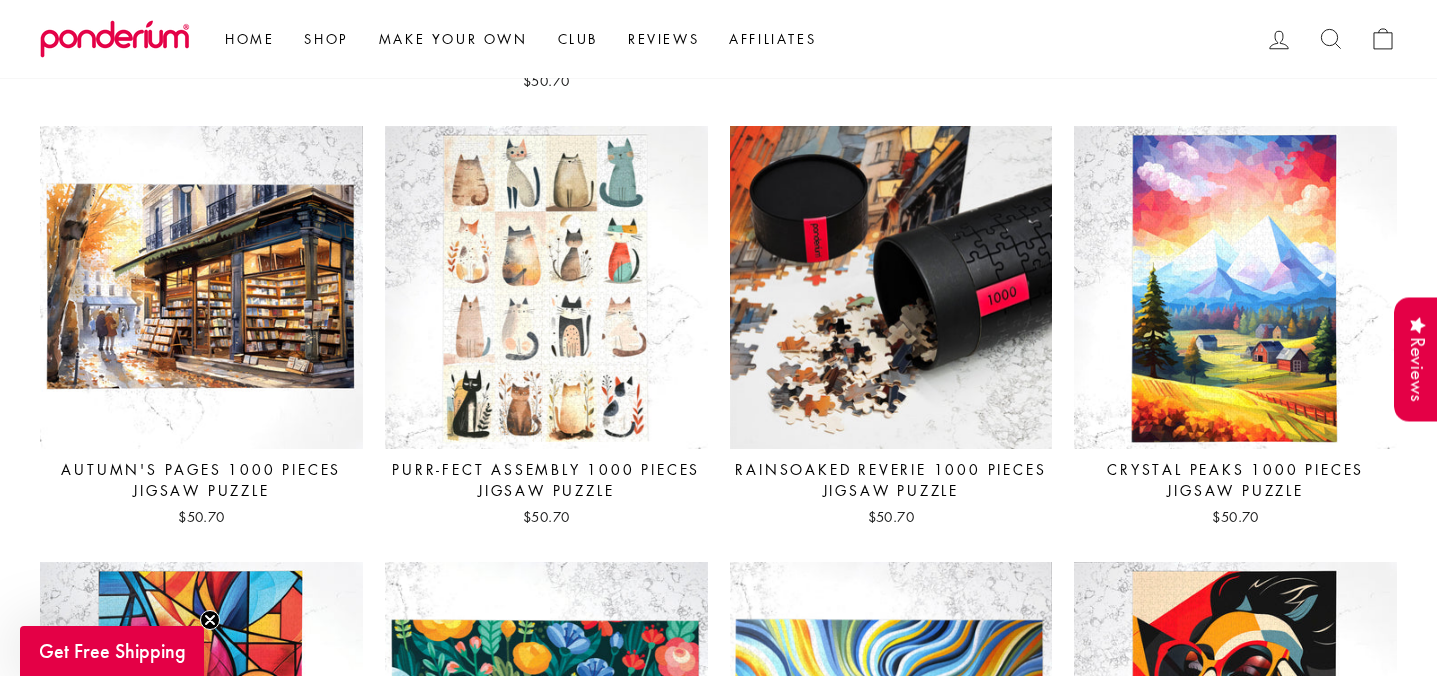 click at bounding box center [891, 287] 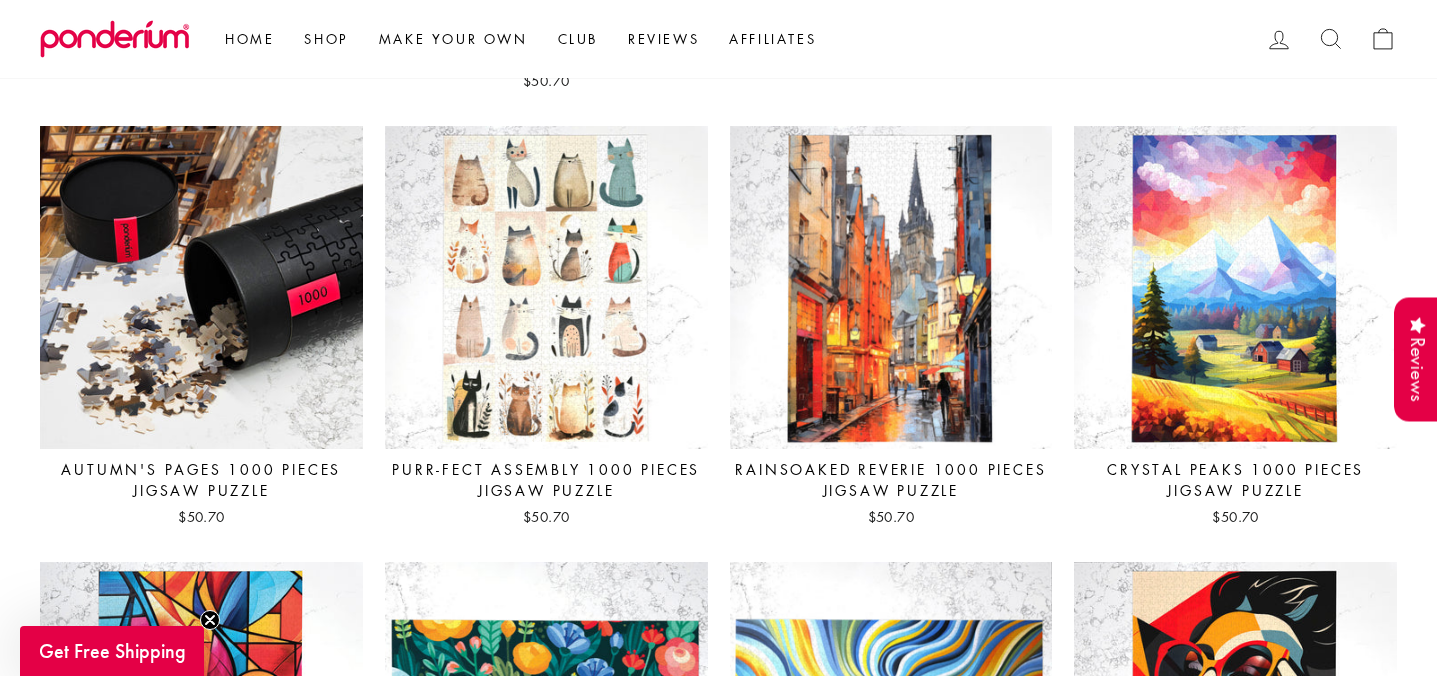 click at bounding box center (201, 287) 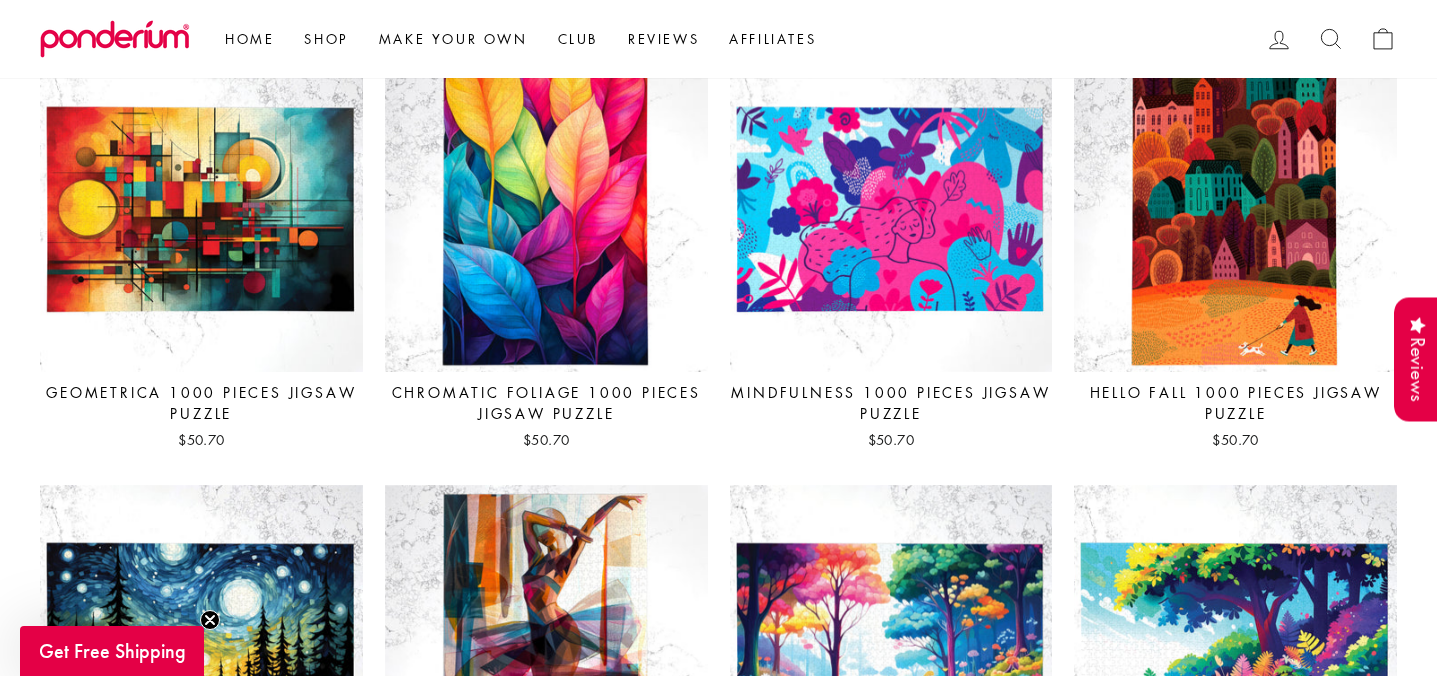 scroll, scrollTop: 542, scrollLeft: 0, axis: vertical 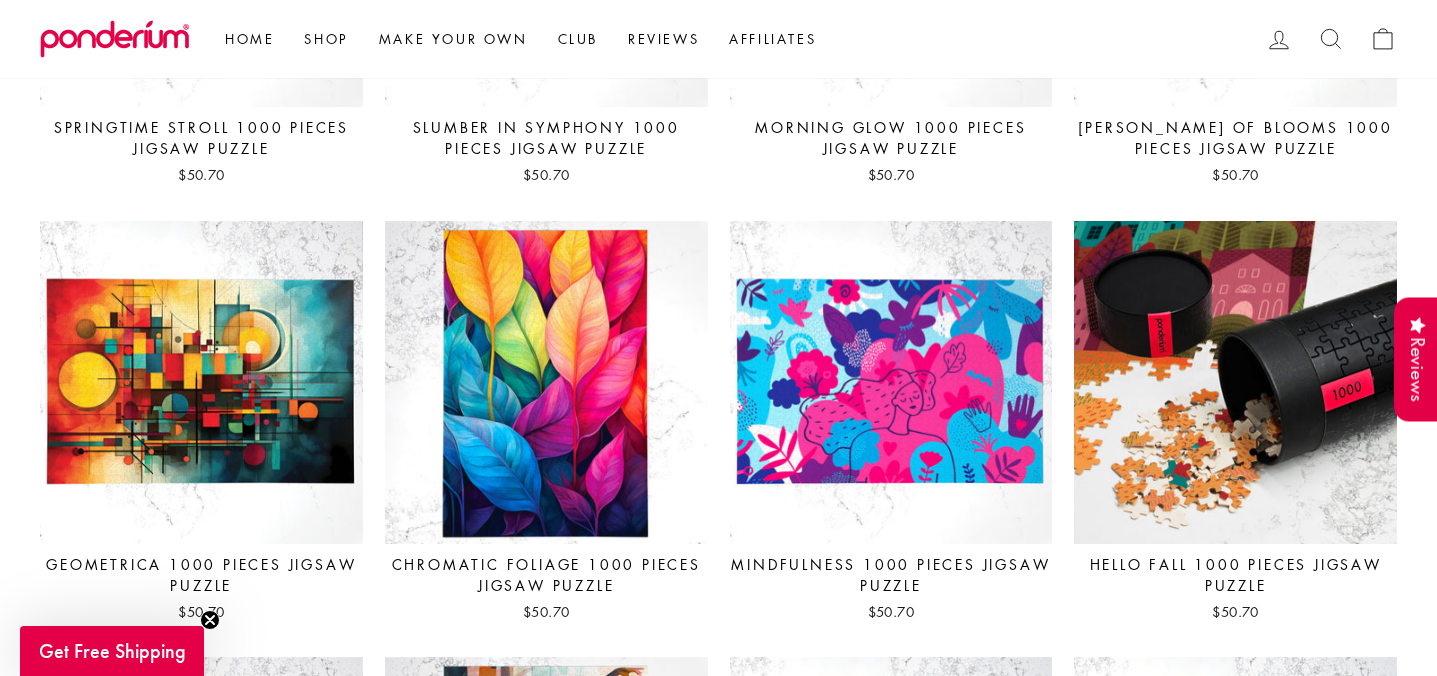 click at bounding box center [1235, 382] 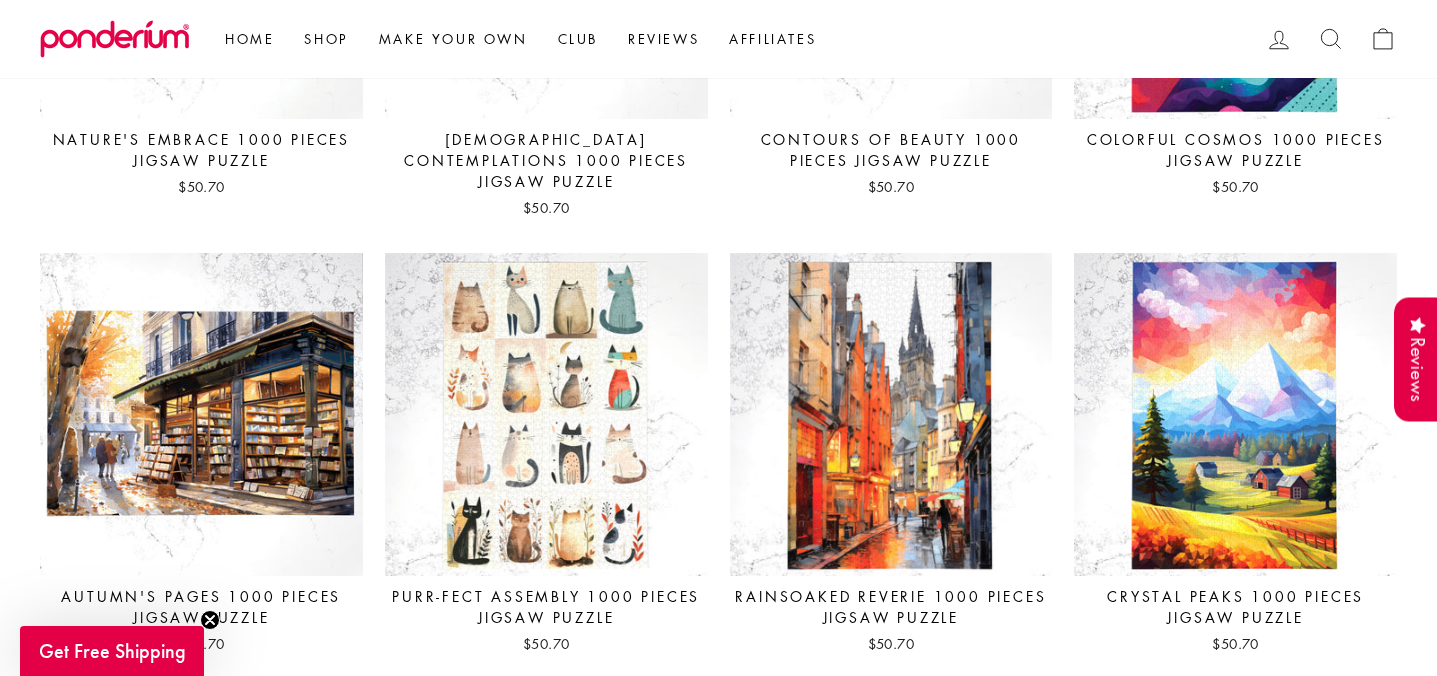 scroll, scrollTop: 2307, scrollLeft: 0, axis: vertical 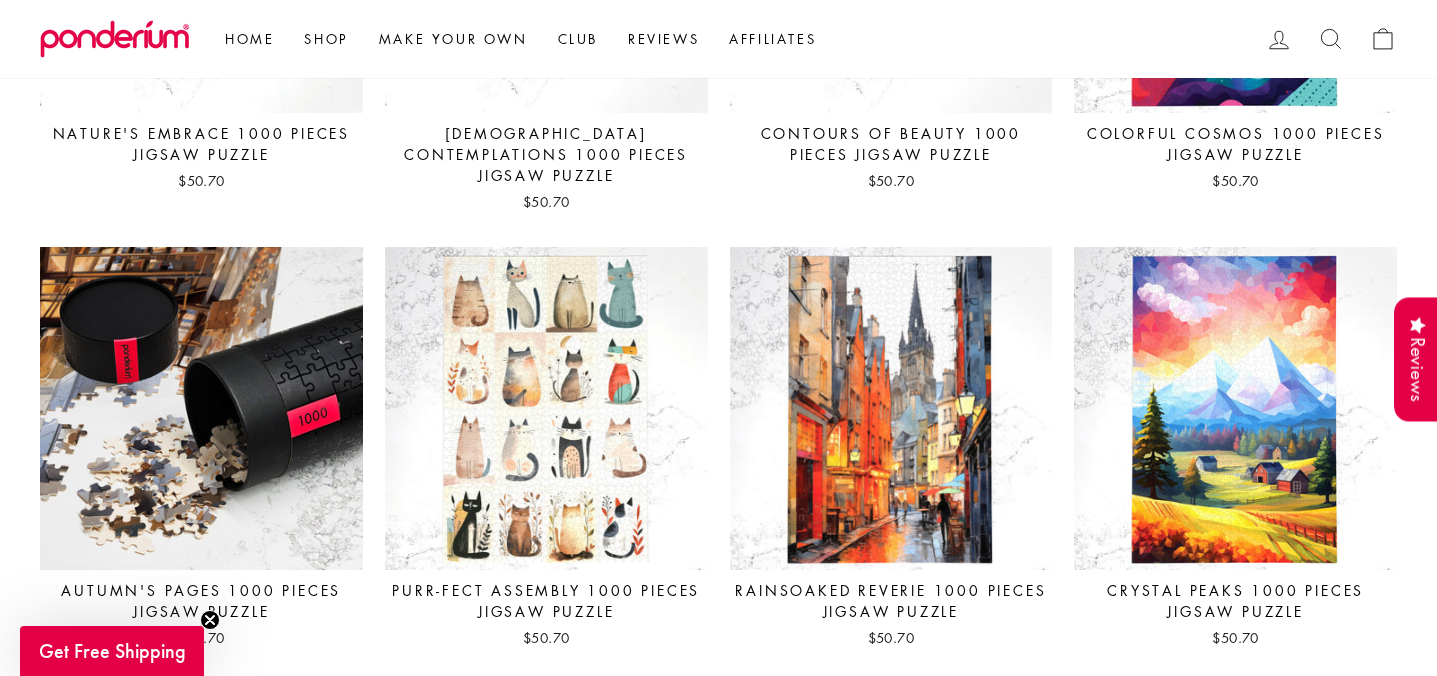 click at bounding box center [201, 408] 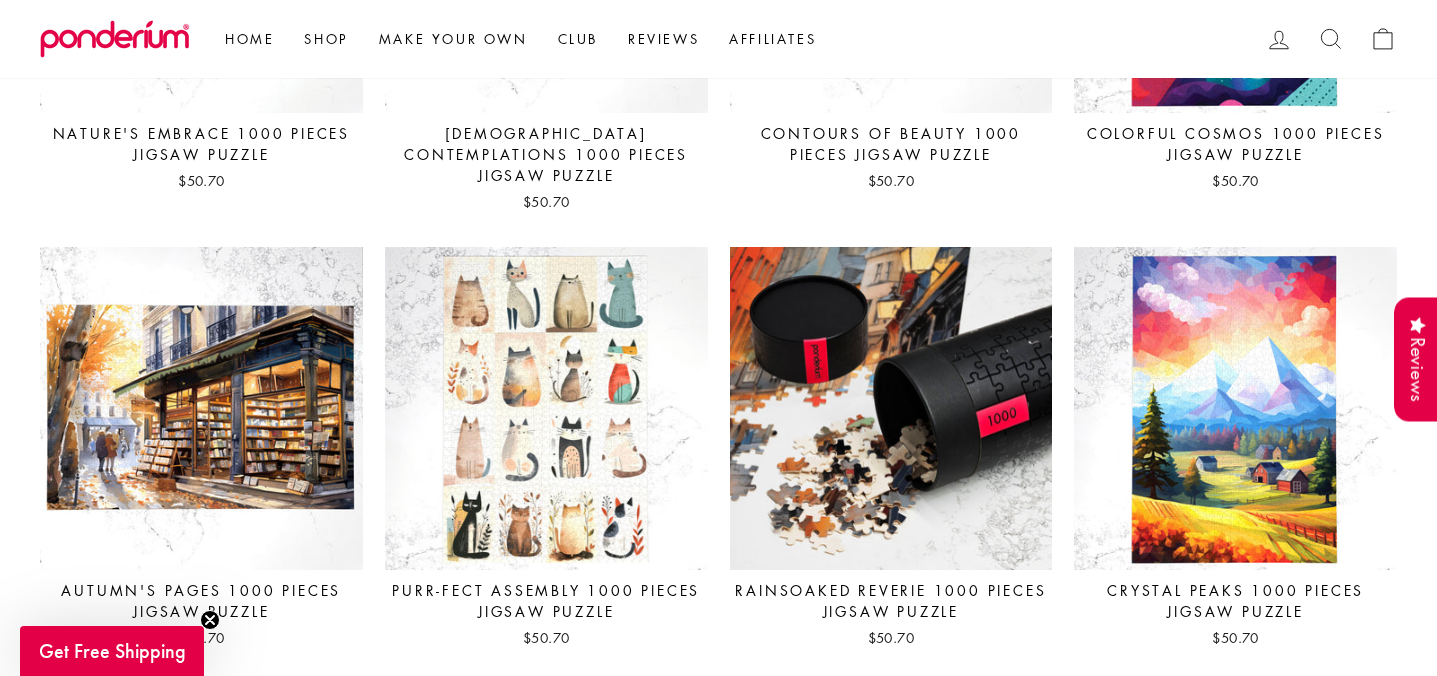 click at bounding box center (891, 408) 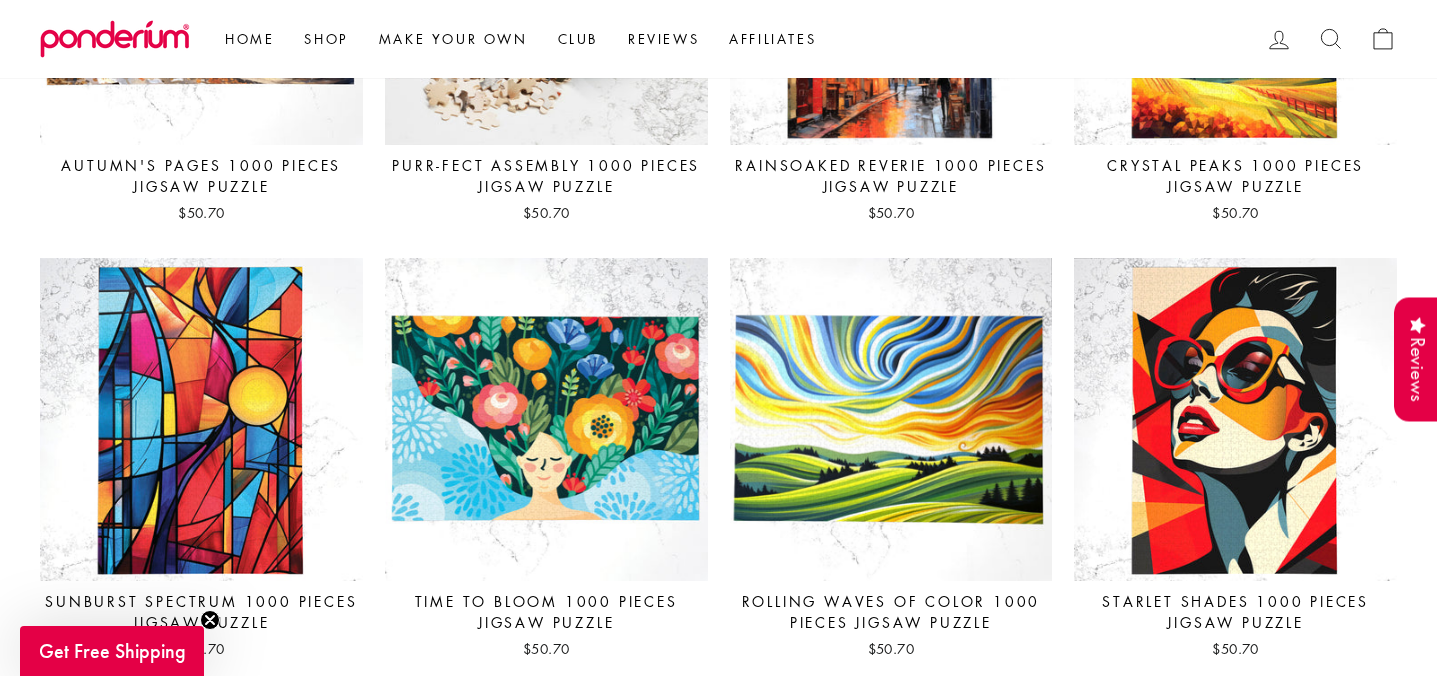 scroll, scrollTop: 2733, scrollLeft: 0, axis: vertical 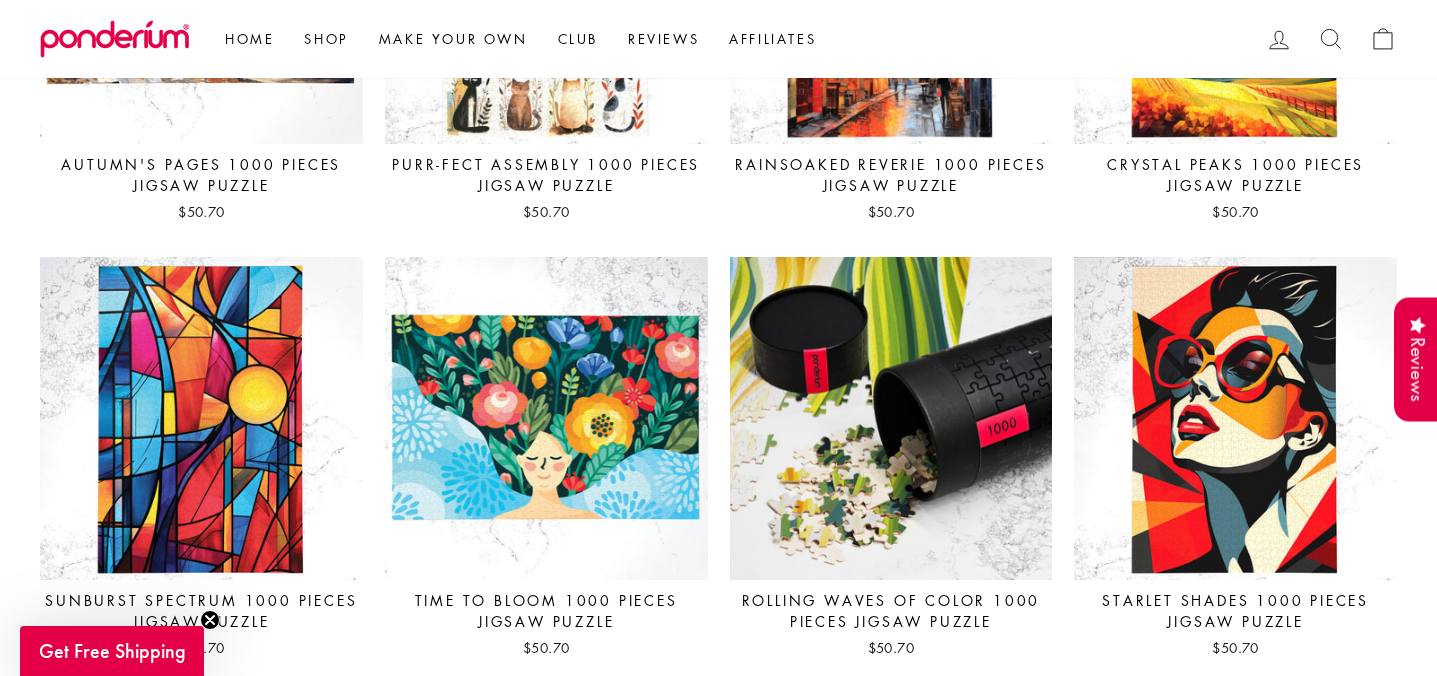 click at bounding box center [891, 418] 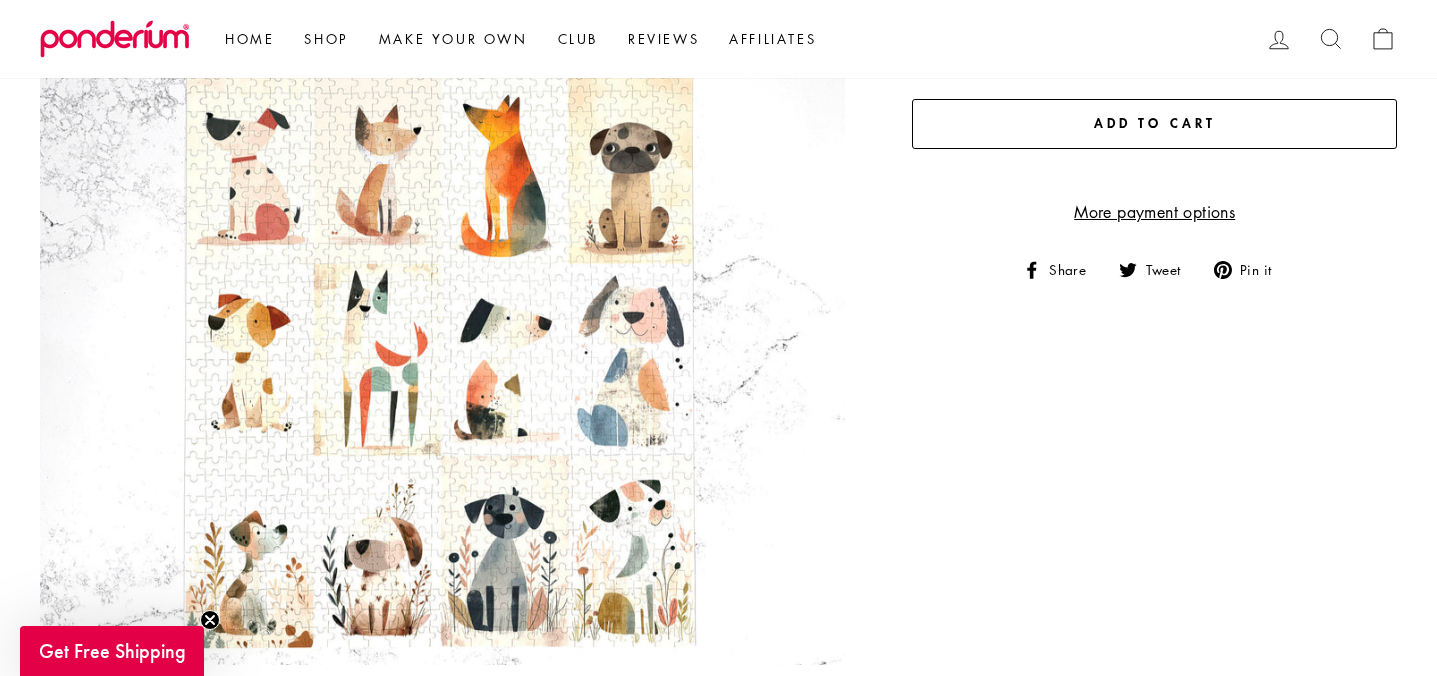 scroll, scrollTop: 338, scrollLeft: 0, axis: vertical 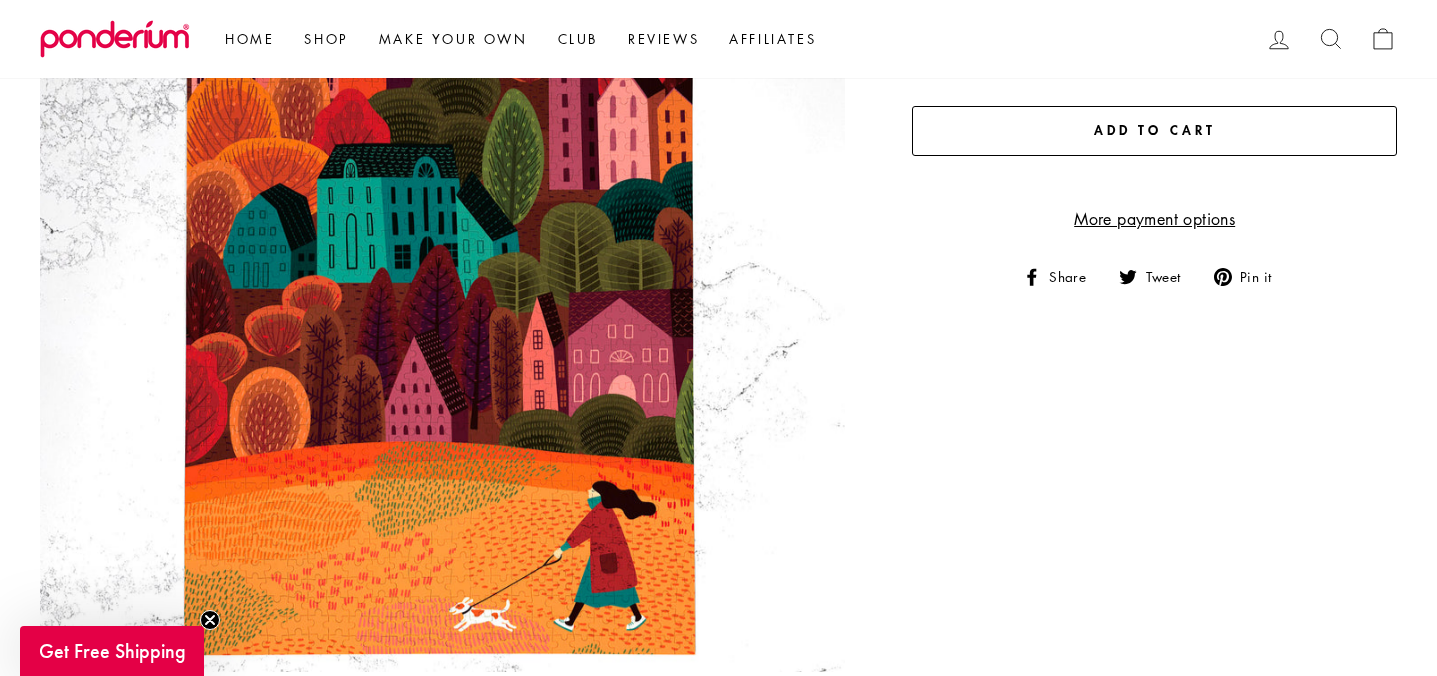 click on "Close (esc)" at bounding box center (442, 269) 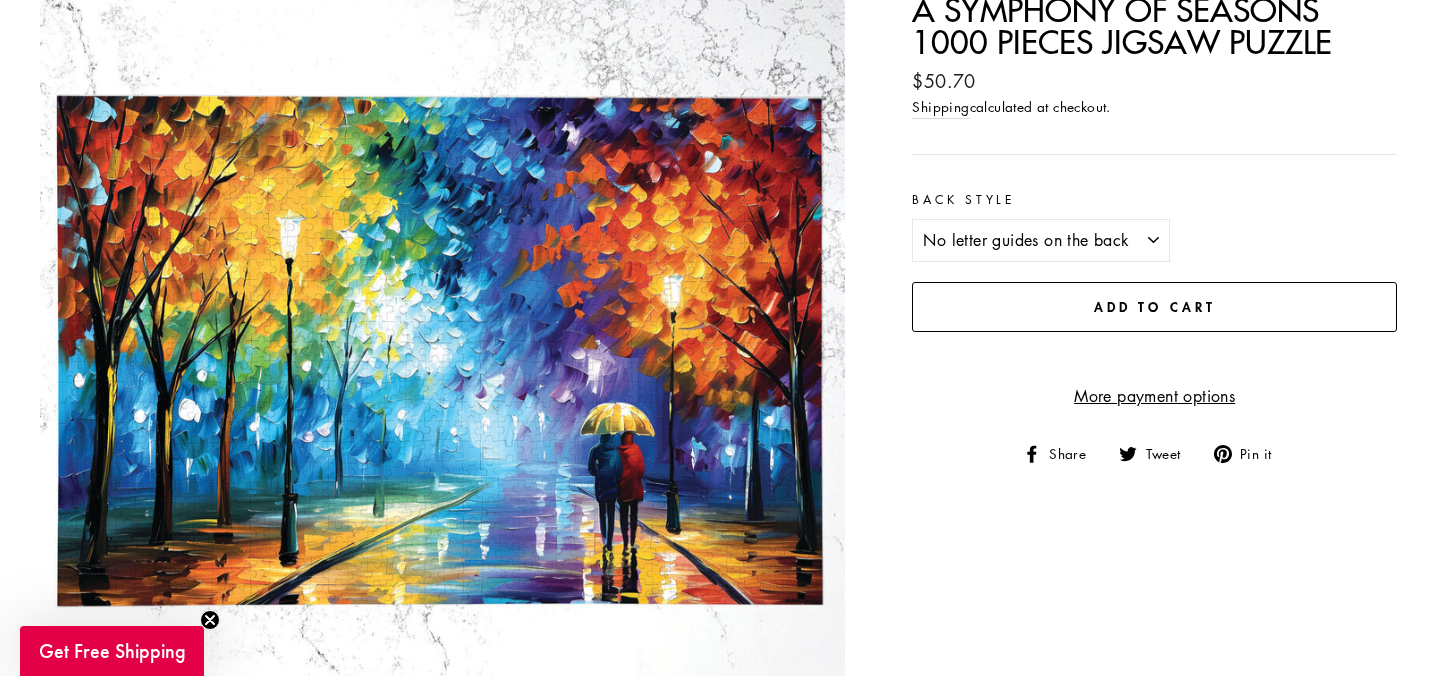 scroll, scrollTop: 241, scrollLeft: 0, axis: vertical 